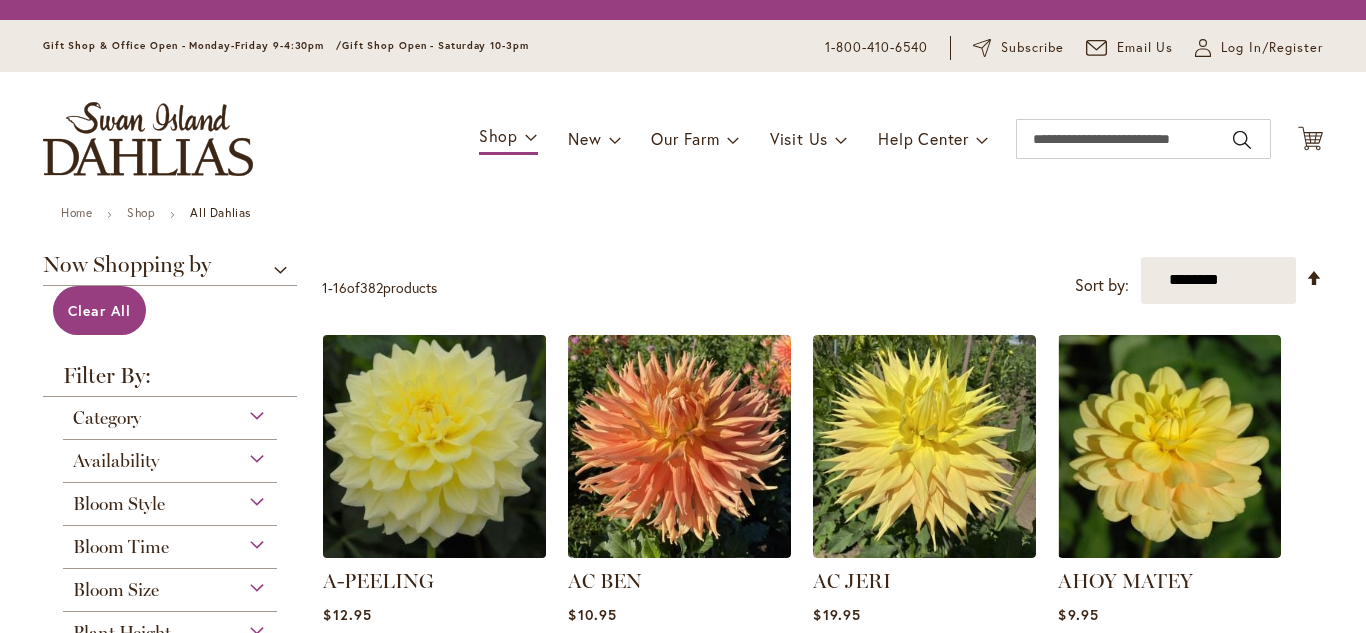 scroll, scrollTop: 0, scrollLeft: 0, axis: both 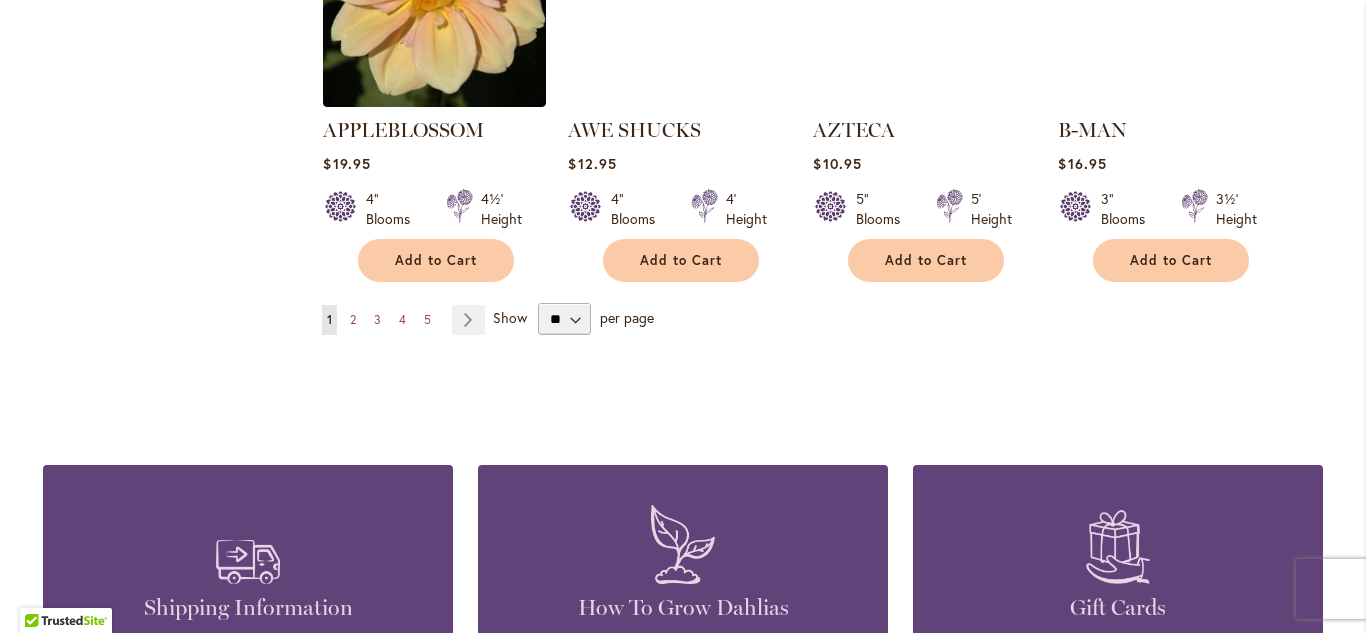 type on "**********" 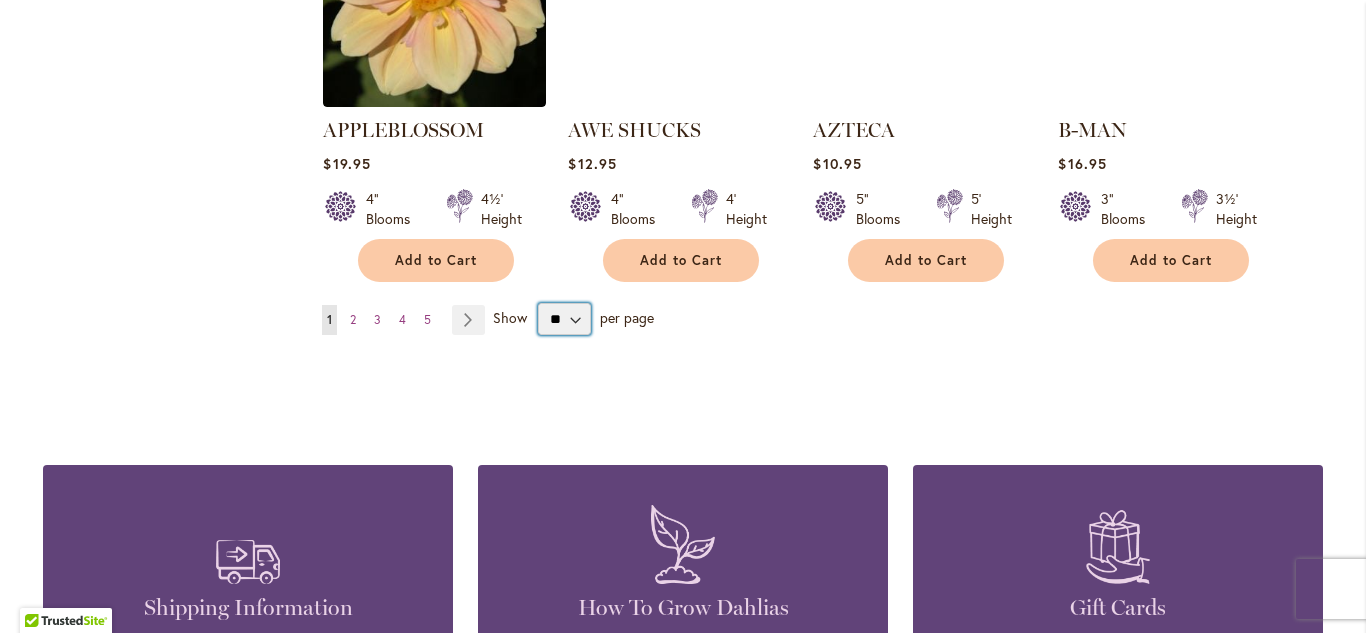 click on "**
**
**
**" at bounding box center [564, 319] 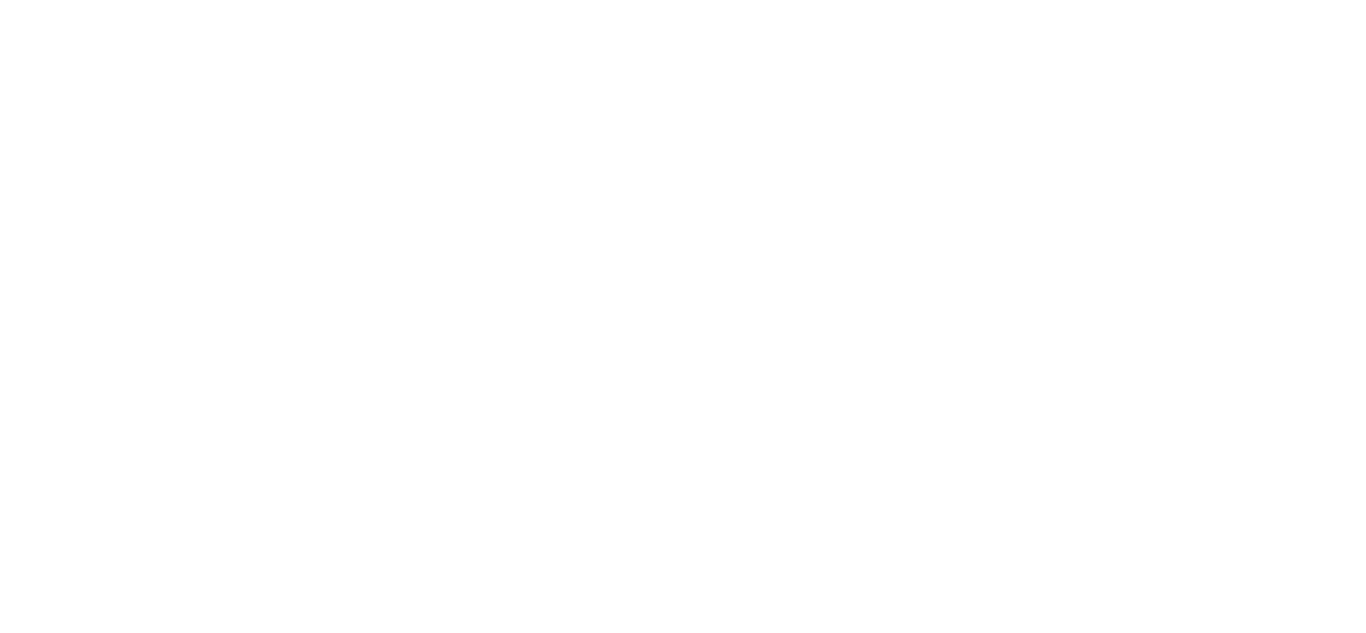 scroll, scrollTop: 0, scrollLeft: 0, axis: both 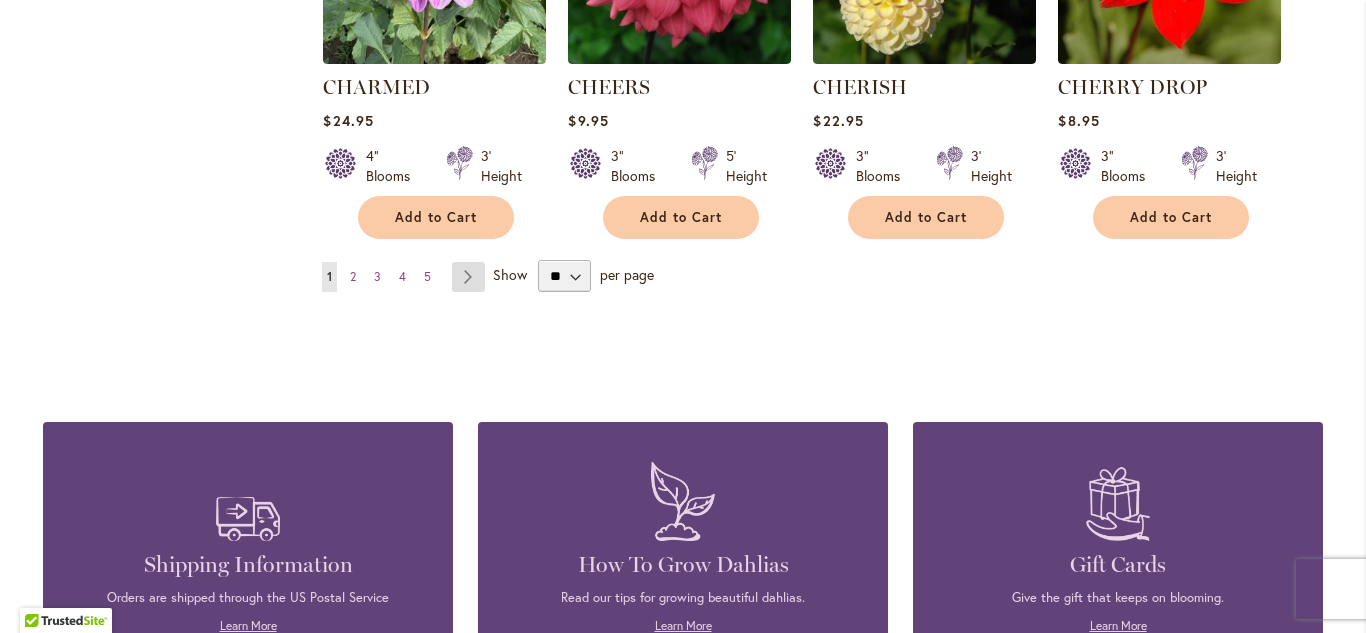type on "**********" 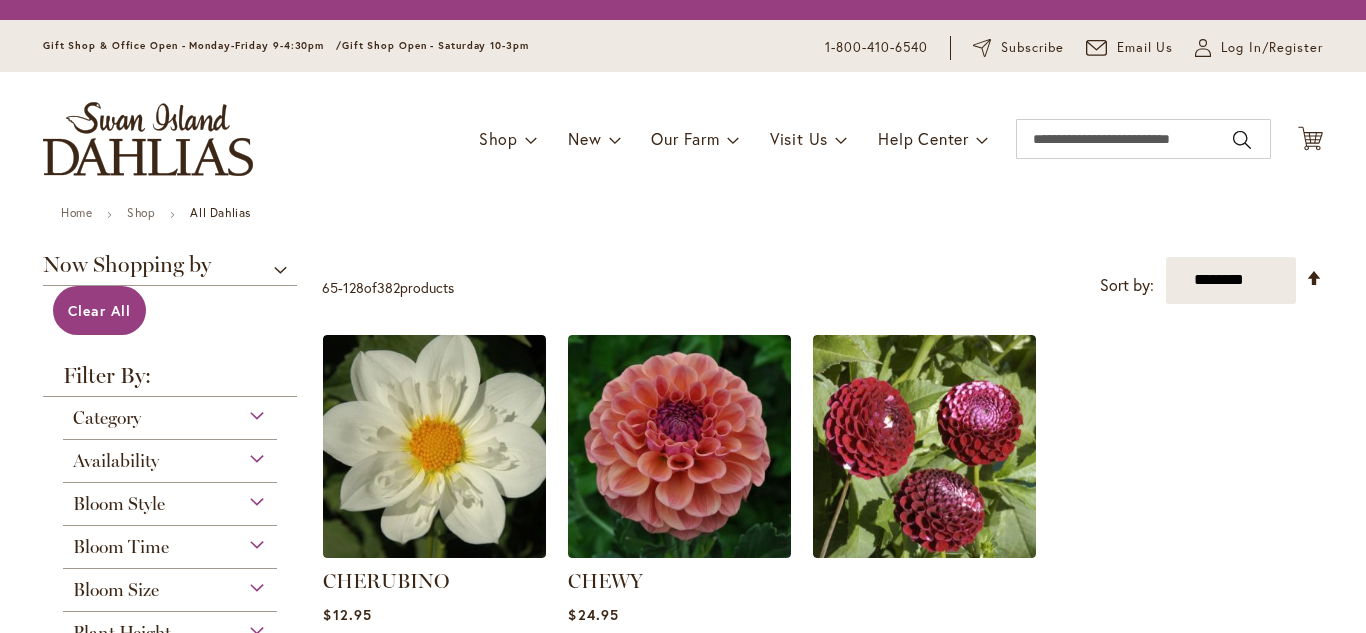 scroll, scrollTop: 0, scrollLeft: 0, axis: both 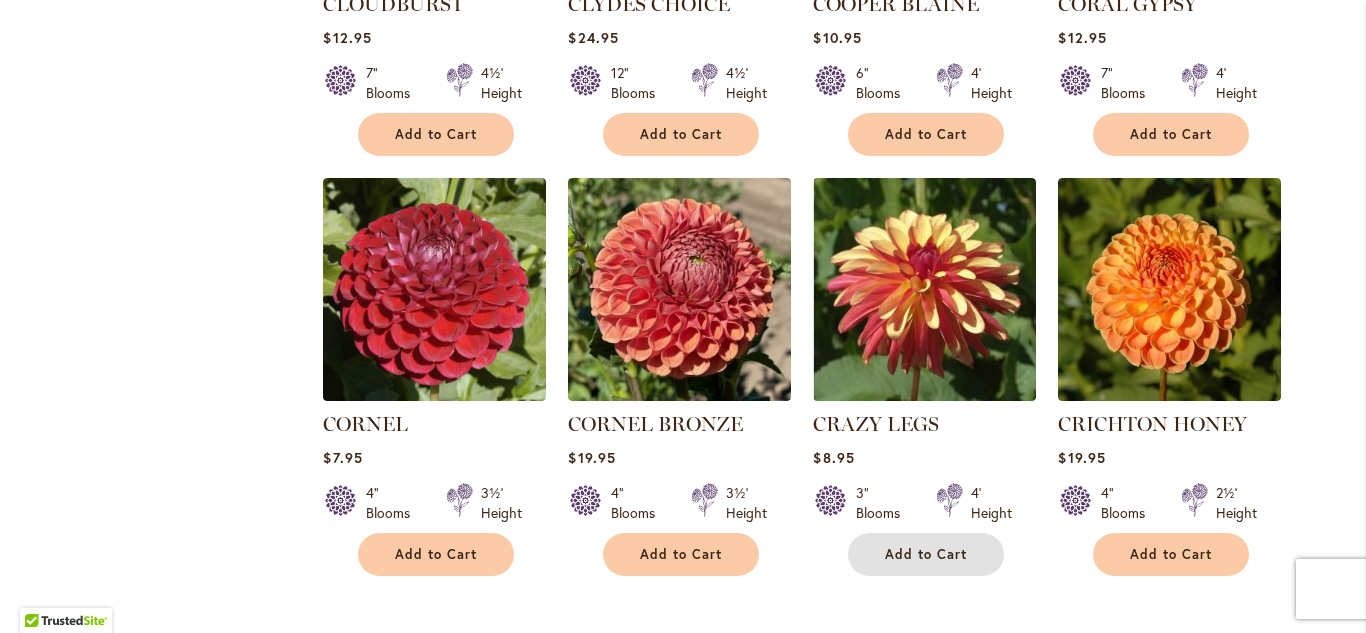 click on "Add to Cart" at bounding box center [926, 554] 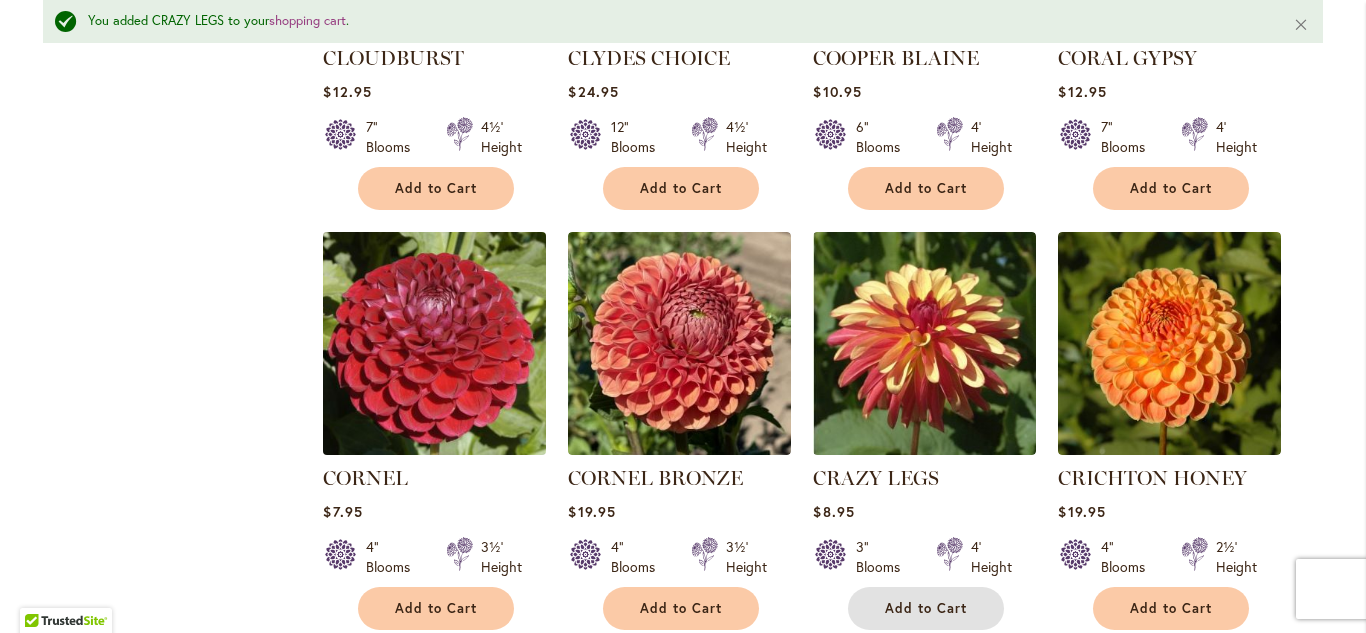 scroll, scrollTop: 1891, scrollLeft: 0, axis: vertical 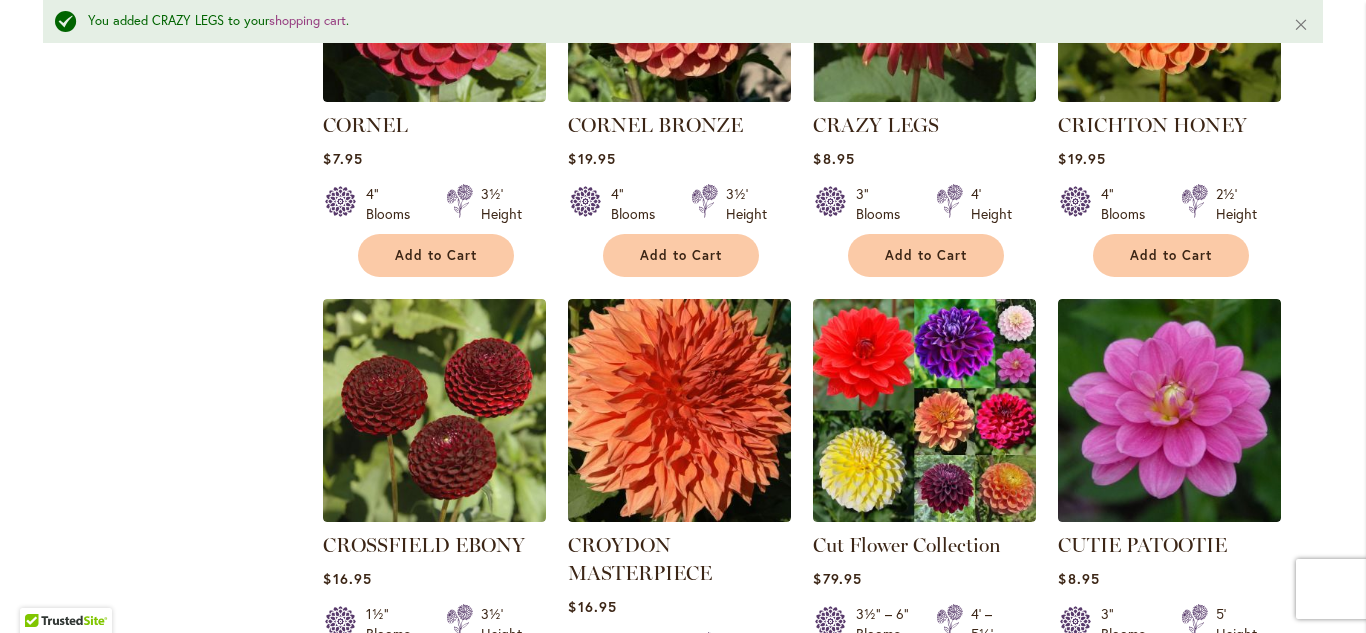 type 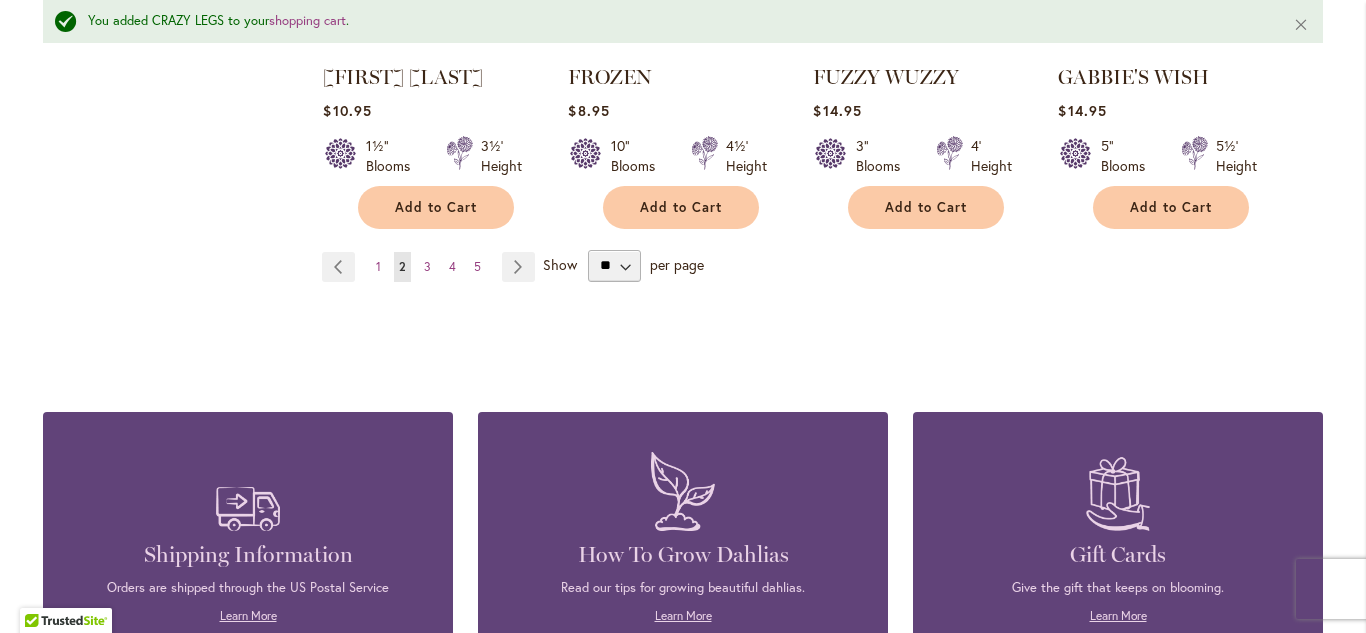 scroll, scrollTop: 7091, scrollLeft: 0, axis: vertical 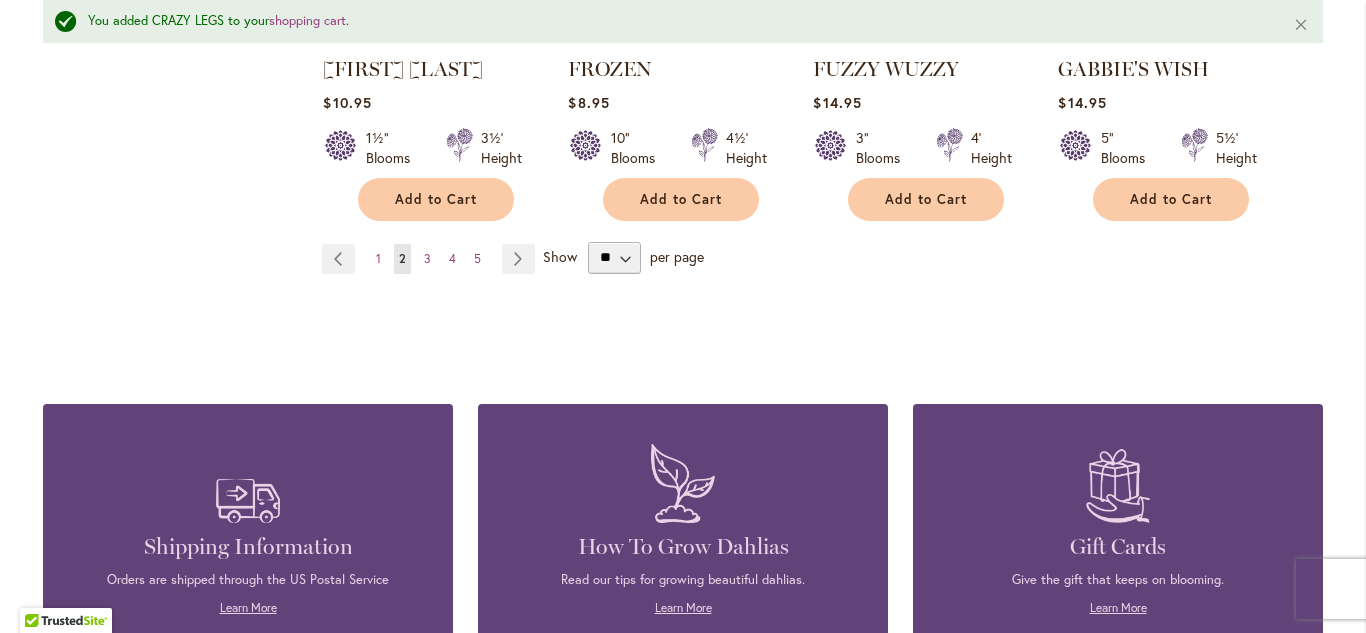 drag, startPoint x: 505, startPoint y: 246, endPoint x: 486, endPoint y: 264, distance: 26.172504 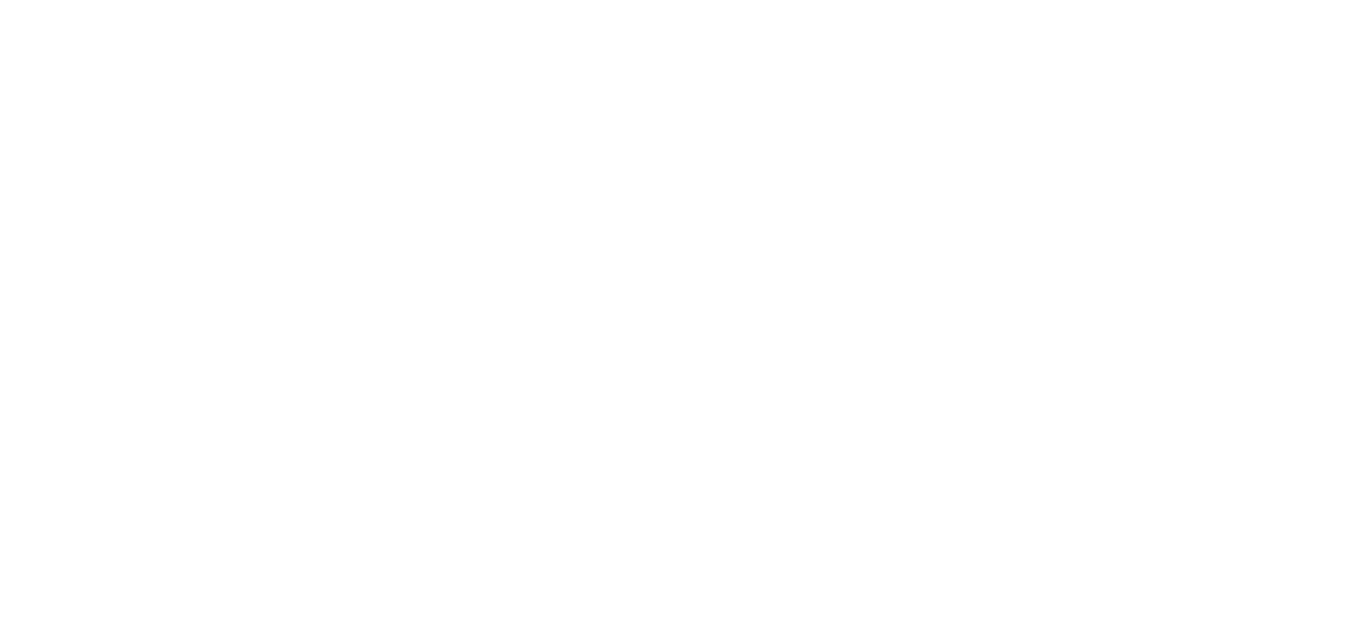 scroll, scrollTop: 0, scrollLeft: 0, axis: both 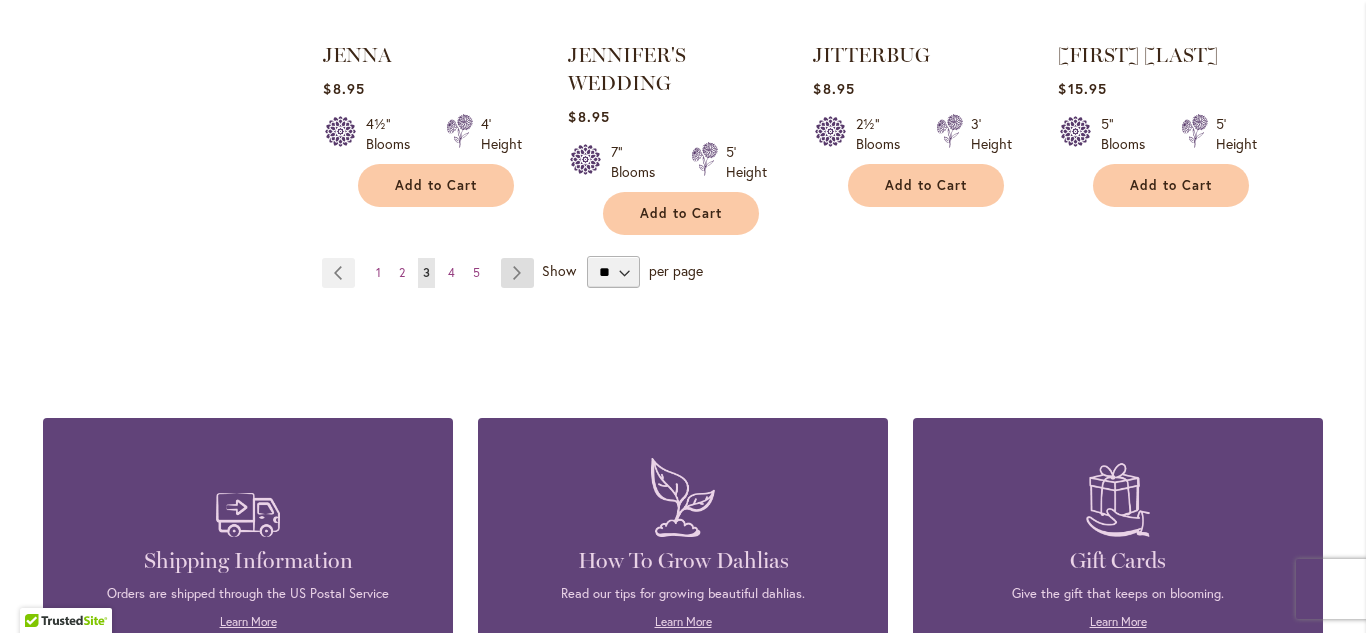 type on "**********" 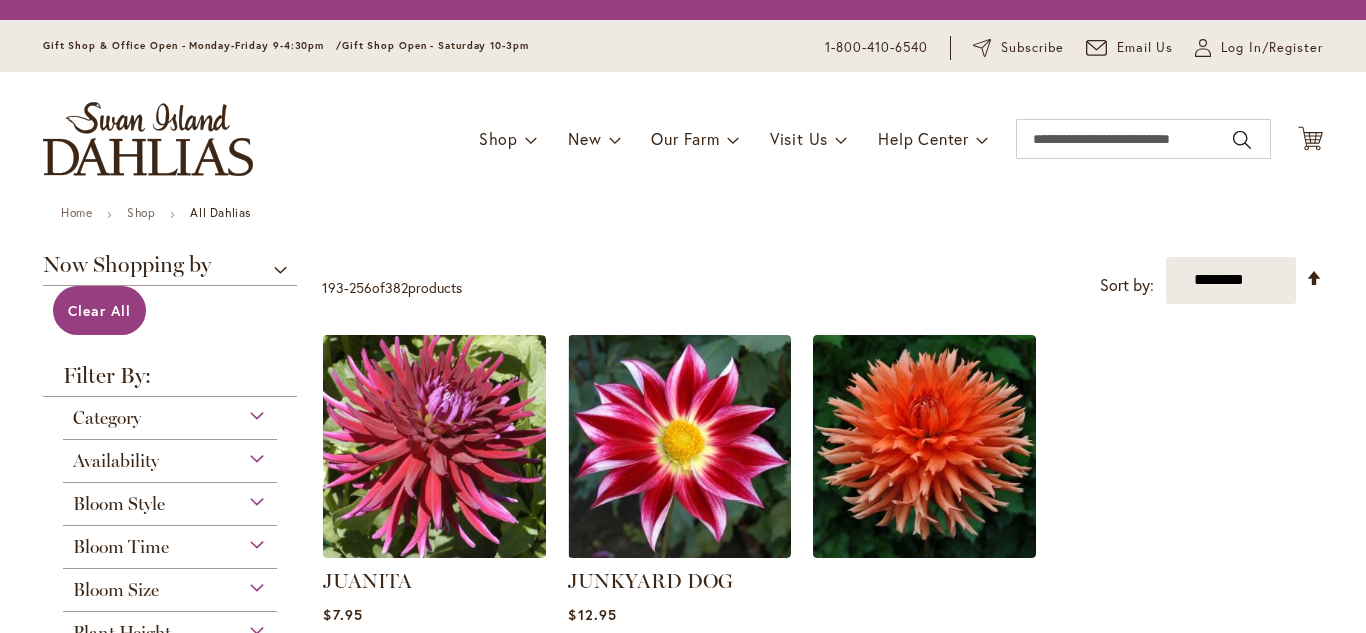 scroll, scrollTop: 0, scrollLeft: 0, axis: both 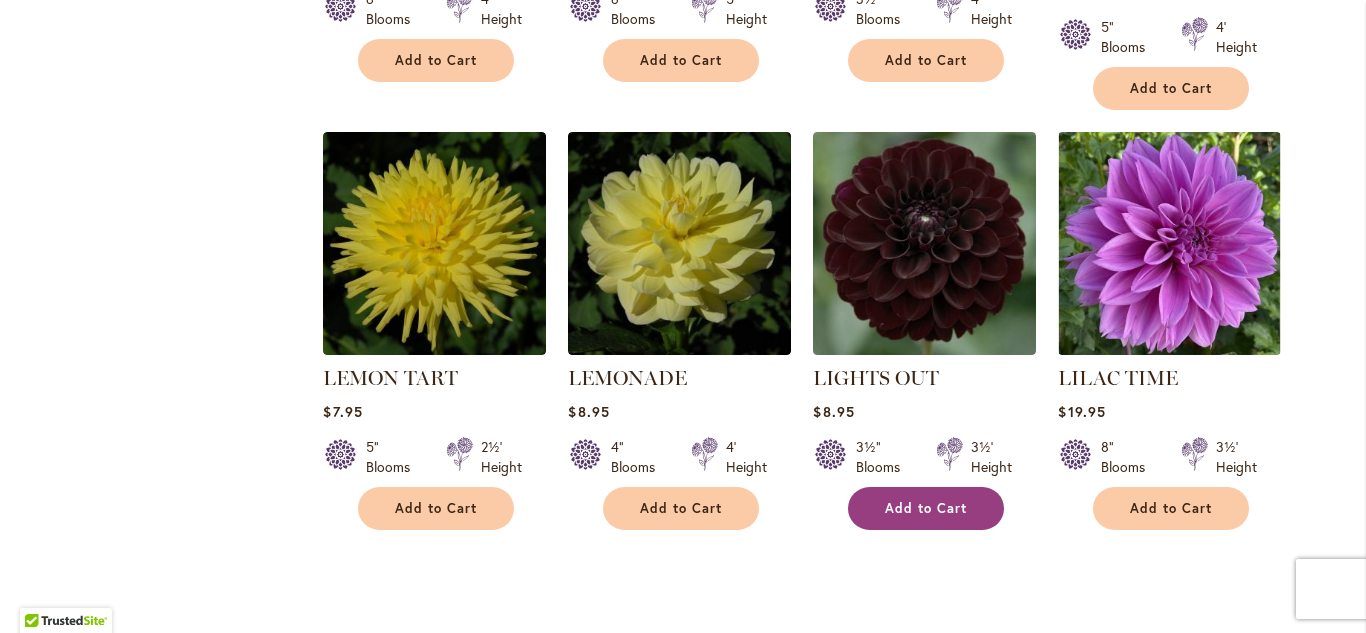 type on "**********" 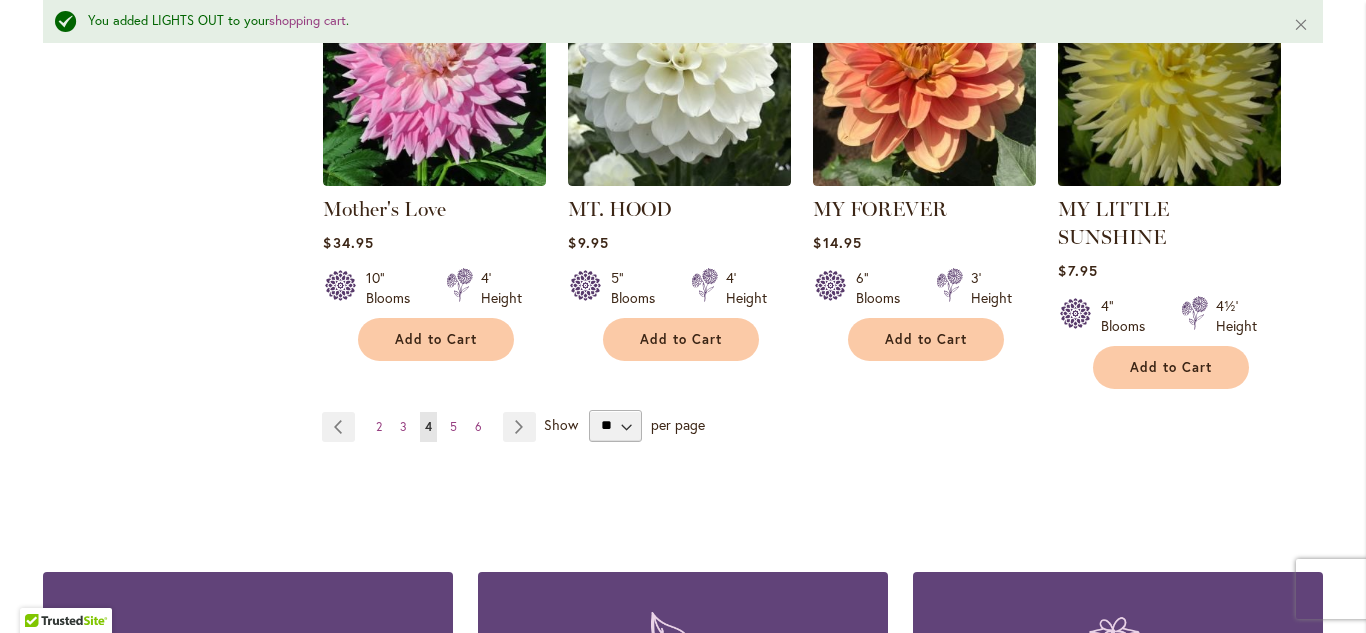 scroll, scrollTop: 6986, scrollLeft: 0, axis: vertical 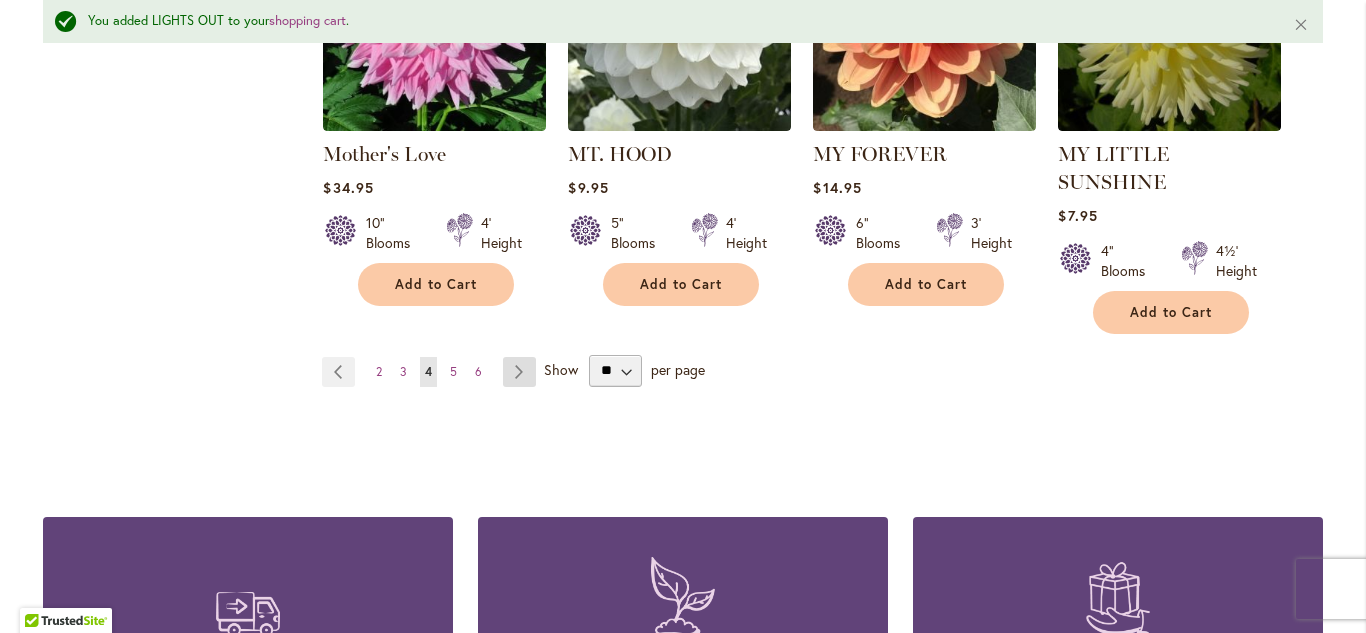 click on "Page
Next" at bounding box center (519, 372) 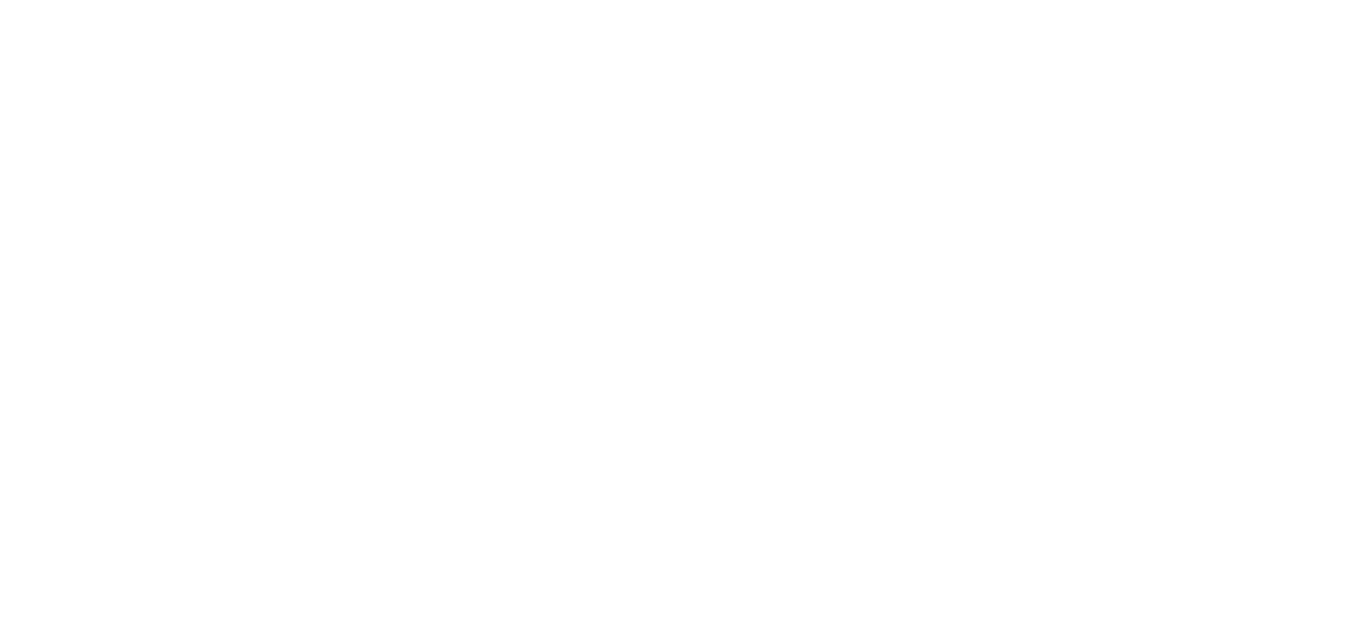 scroll, scrollTop: 0, scrollLeft: 0, axis: both 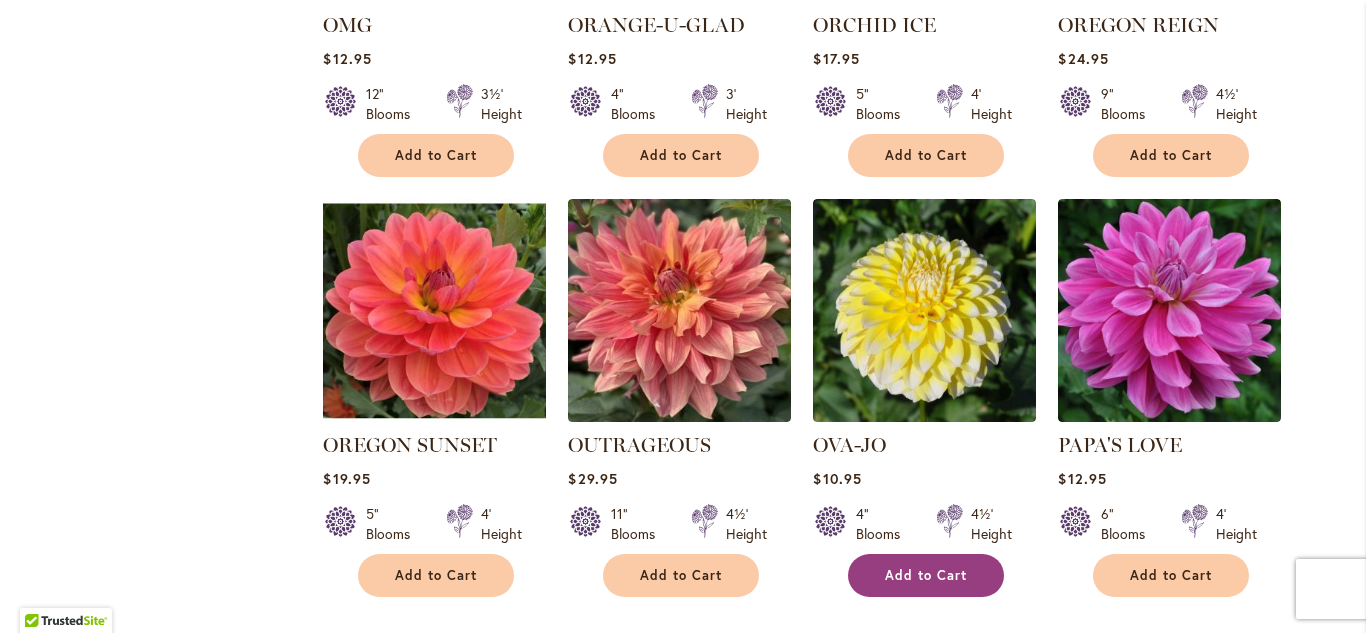 type on "**********" 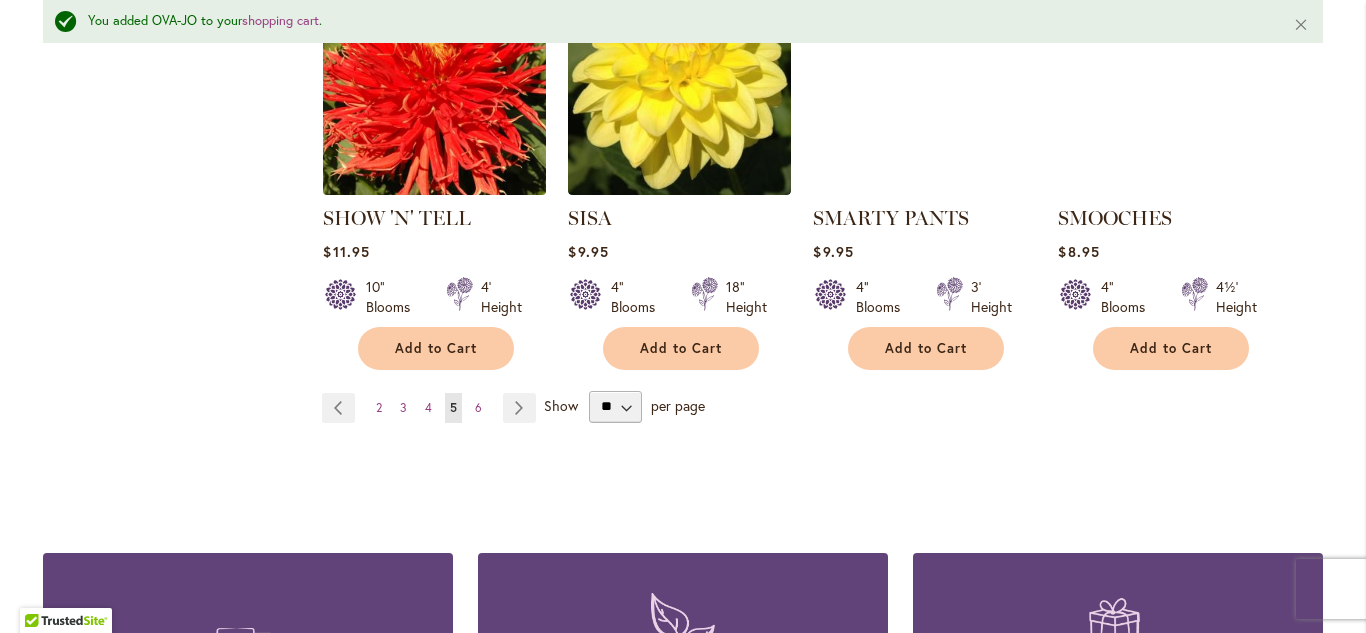 scroll, scrollTop: 7191, scrollLeft: 0, axis: vertical 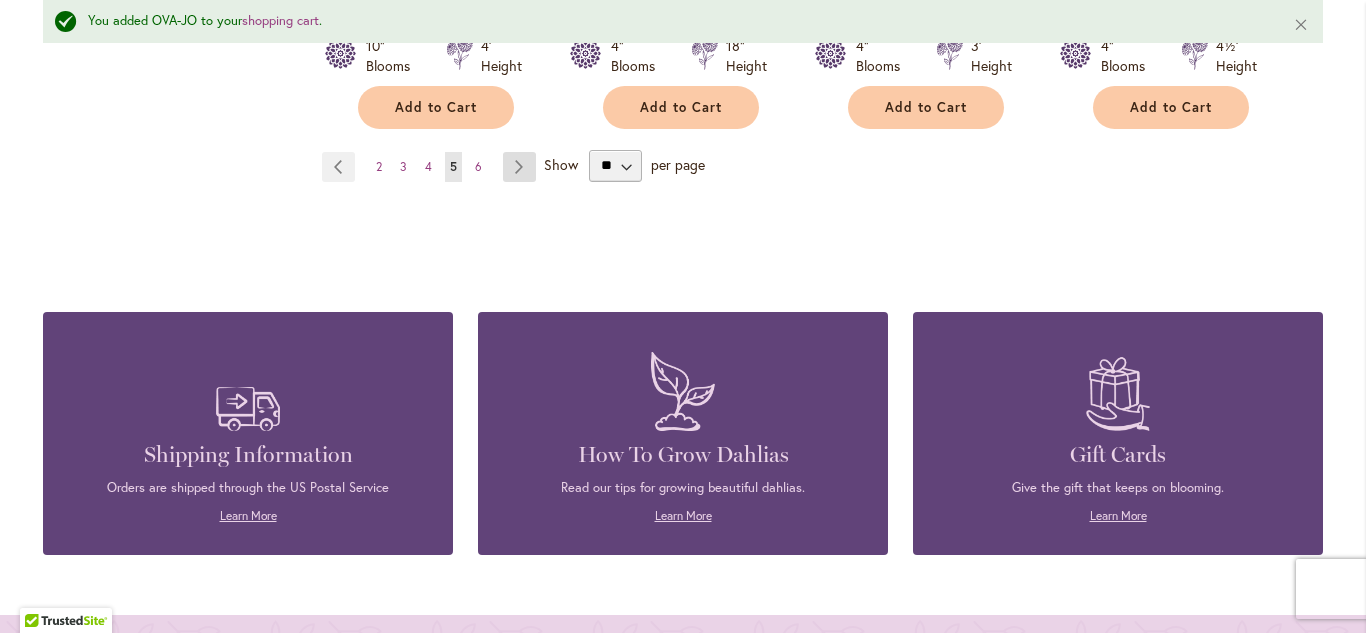 click on "Page
Next" at bounding box center [519, 167] 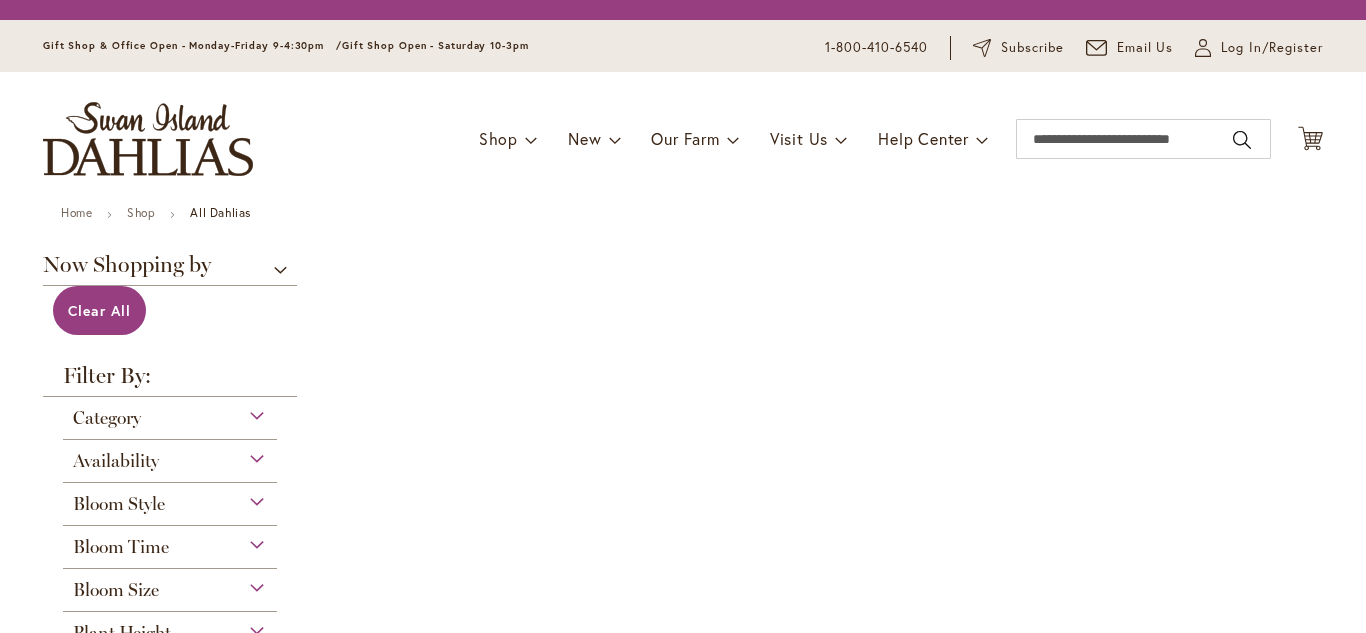 scroll, scrollTop: 0, scrollLeft: 0, axis: both 